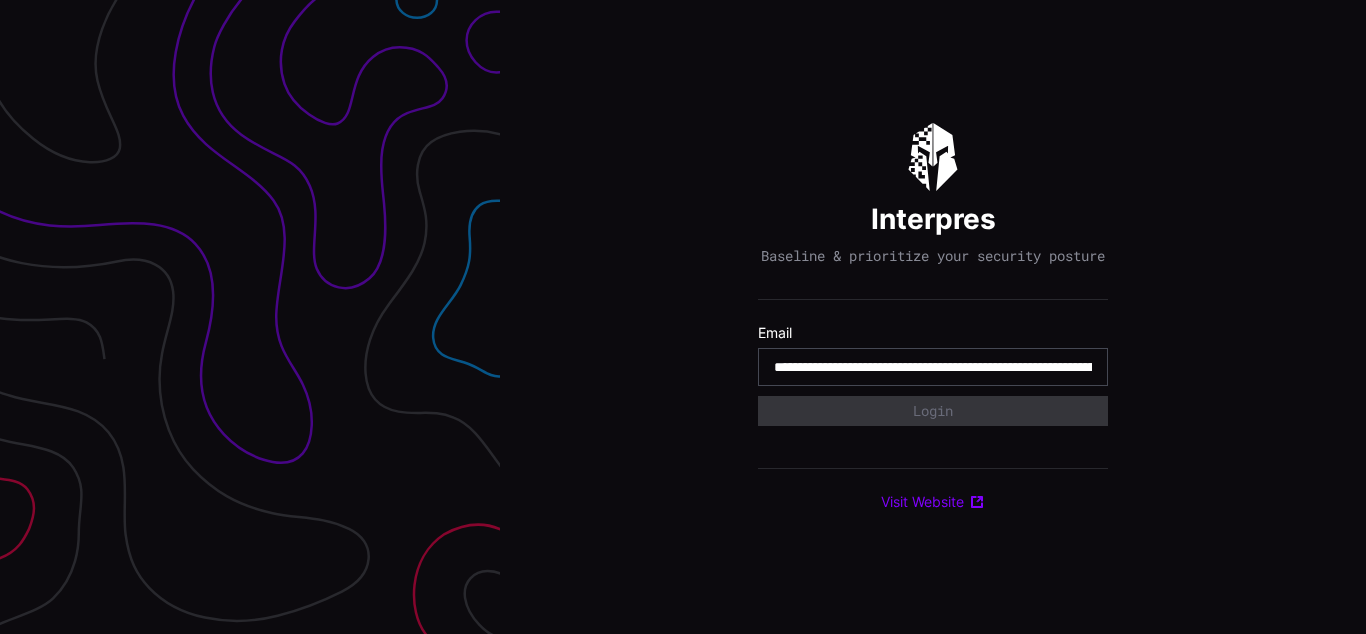 scroll, scrollTop: 0, scrollLeft: 0, axis: both 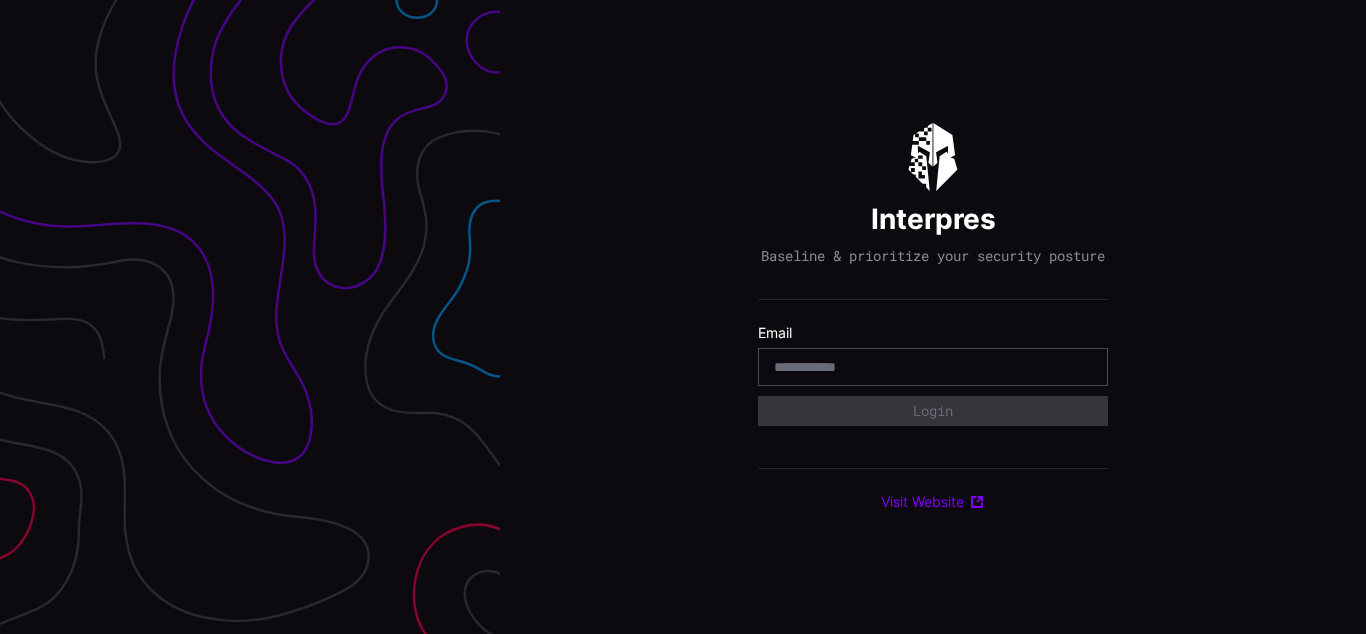 click on "Interpres Baseline & prioritize your security posture Email Login Visit Website" at bounding box center (933, 317) 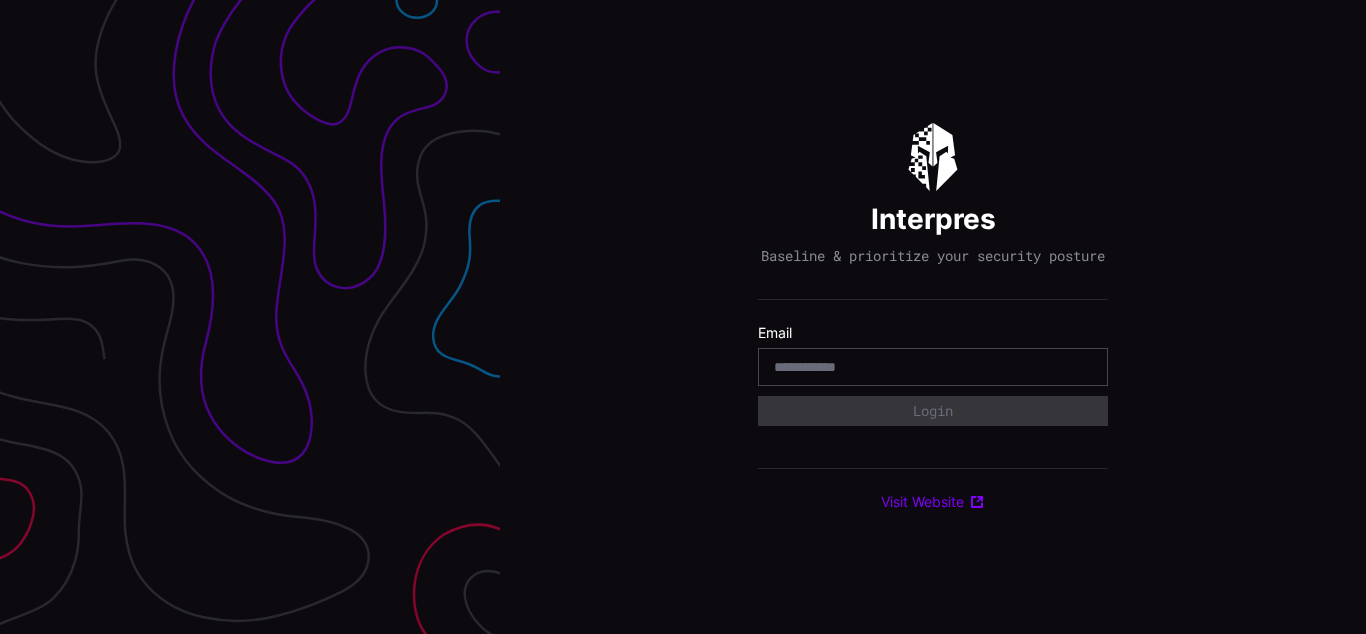 scroll, scrollTop: 0, scrollLeft: 0, axis: both 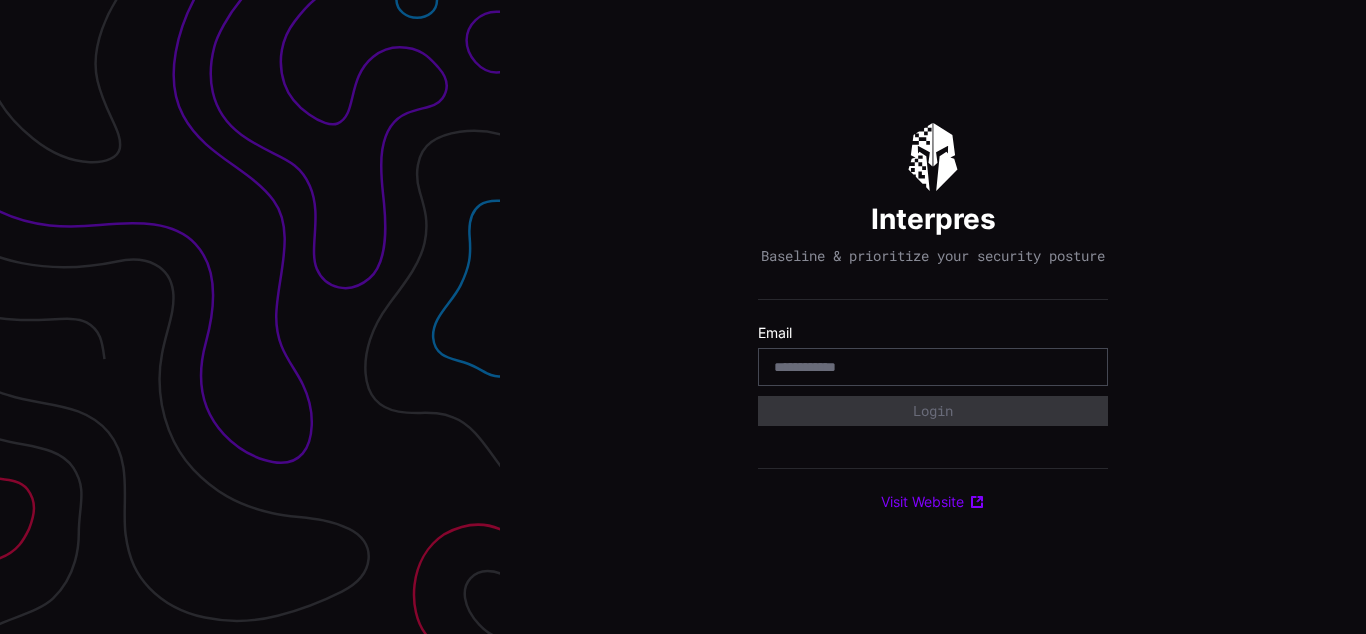 click on "Interpres Baseline & prioritize your security posture Email Login Visit Website" at bounding box center [933, 317] 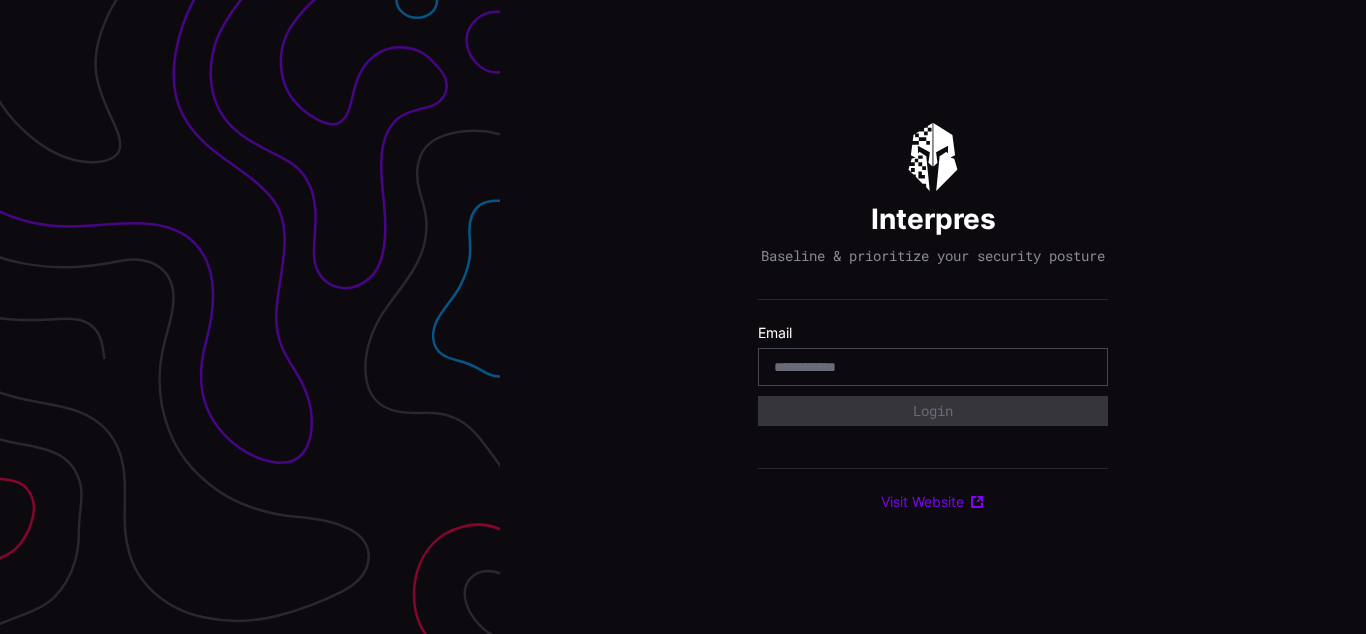scroll, scrollTop: 0, scrollLeft: 0, axis: both 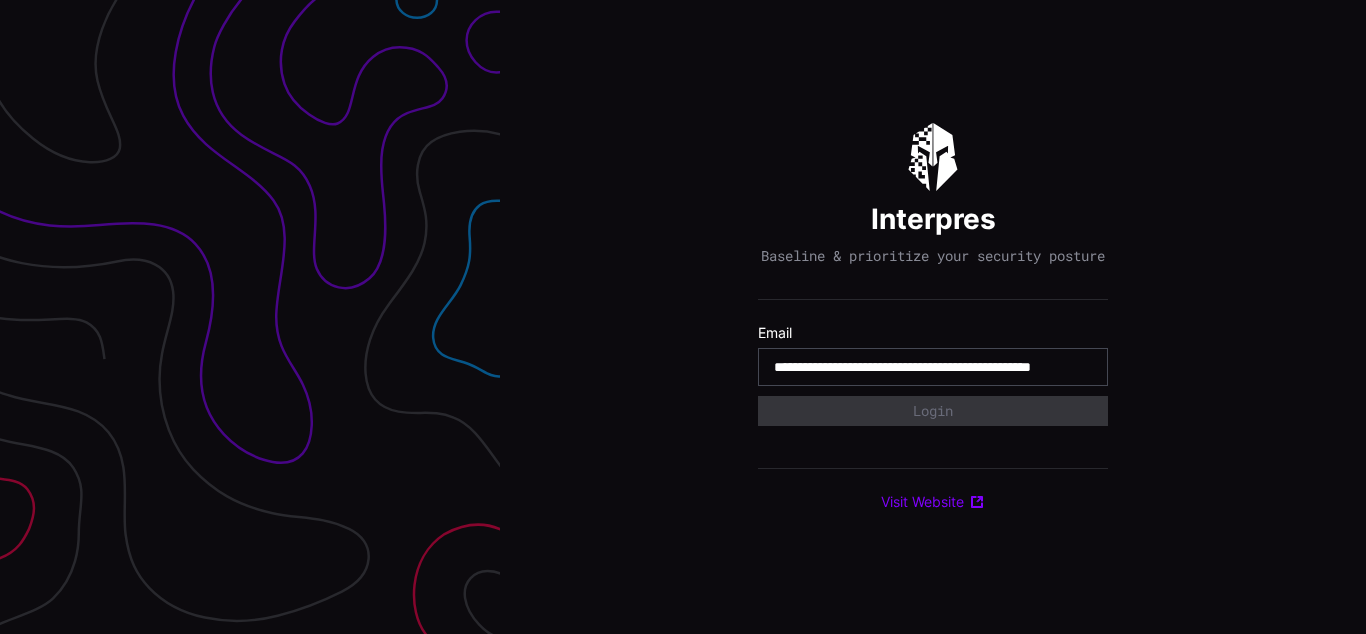 type on "**********" 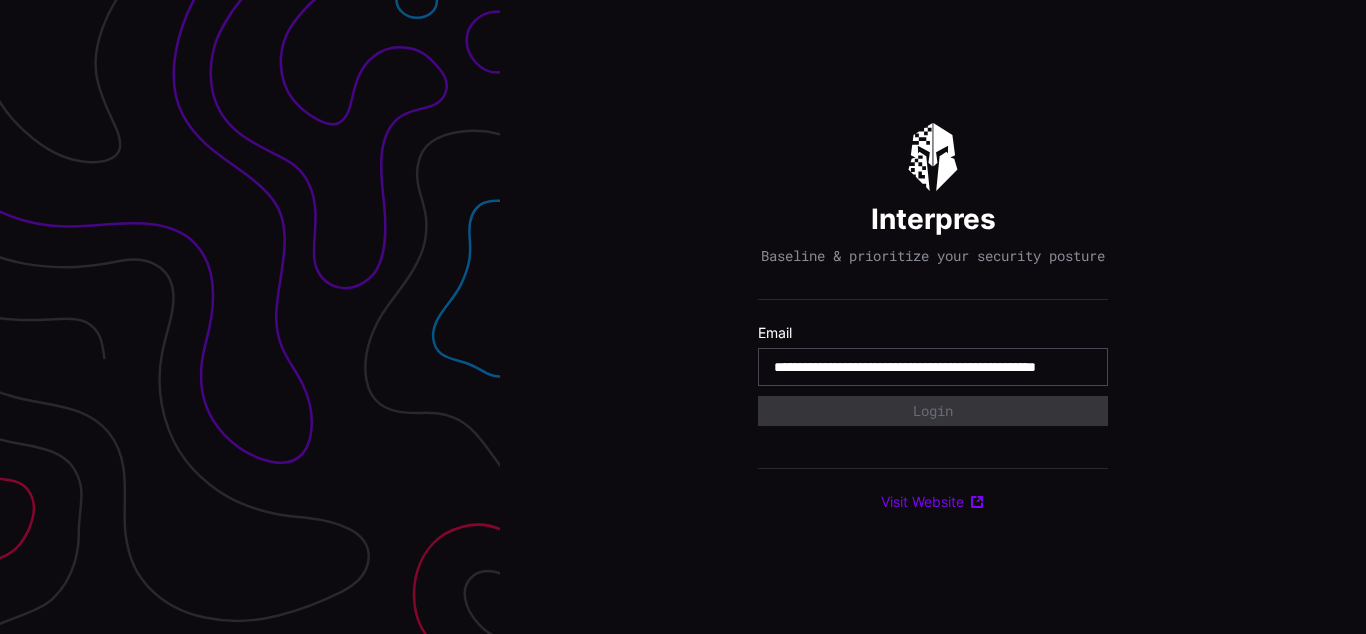 click on "**********" at bounding box center (933, 367) 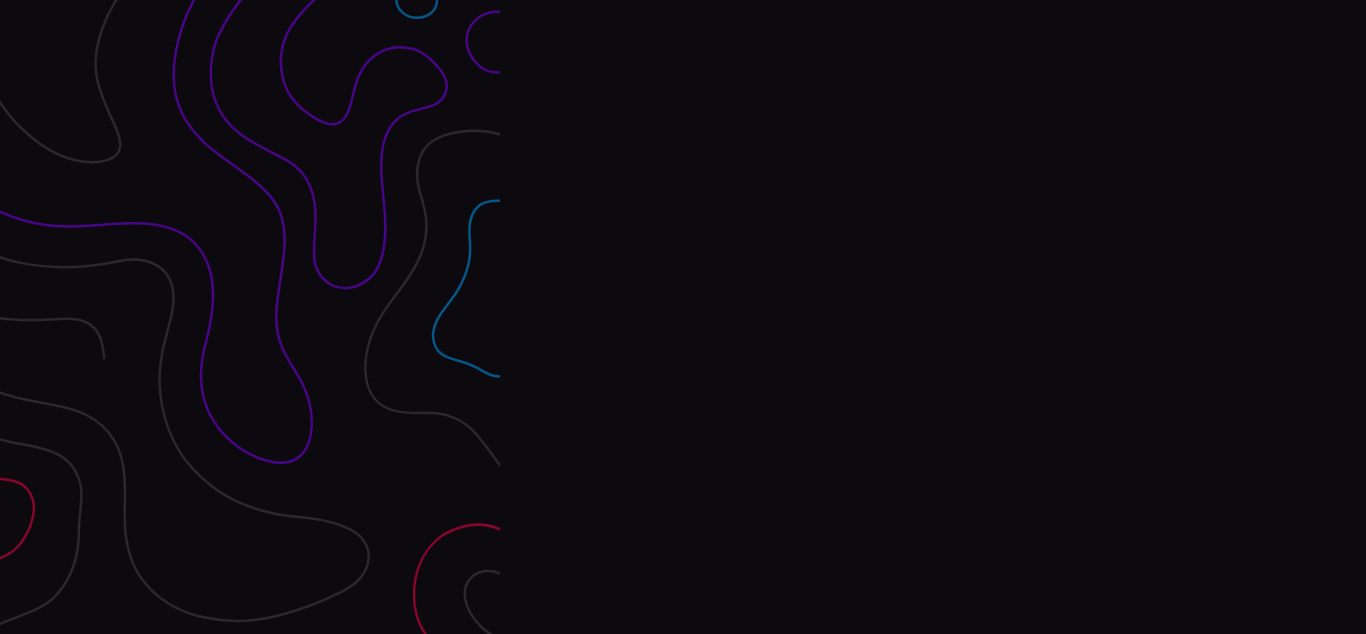 scroll, scrollTop: 0, scrollLeft: 0, axis: both 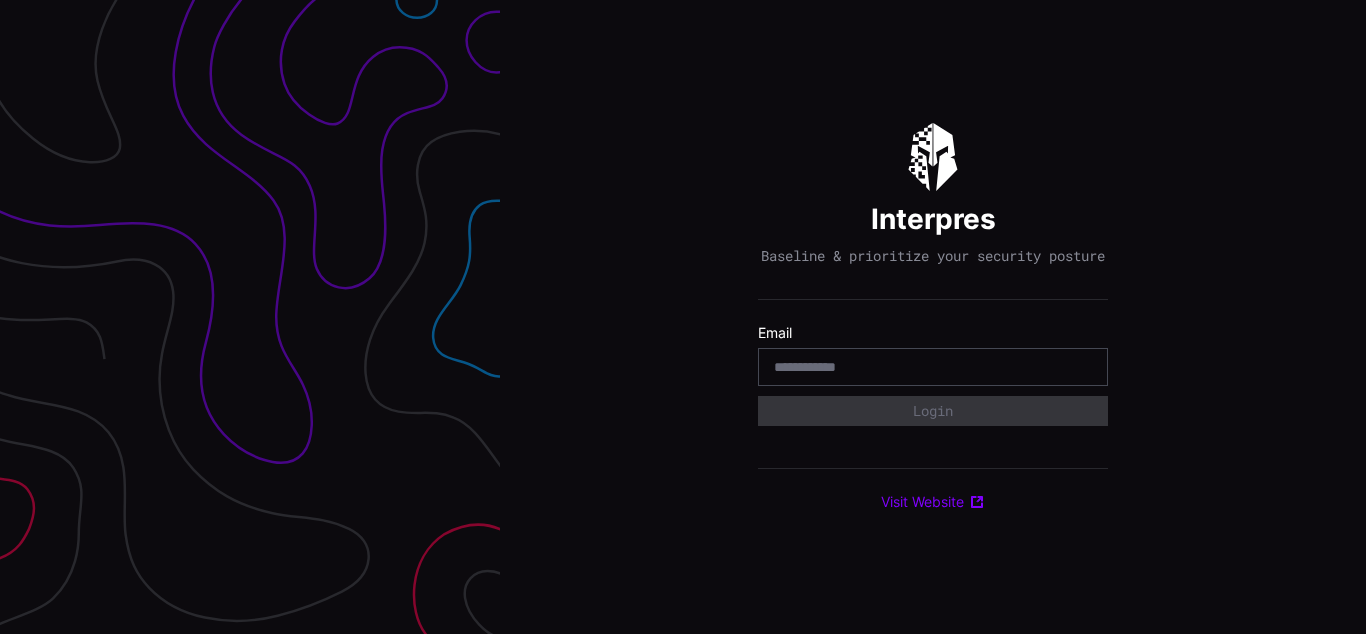 click on "Interpres Baseline & prioritize your security posture Email Login Visit Website" at bounding box center (933, 317) 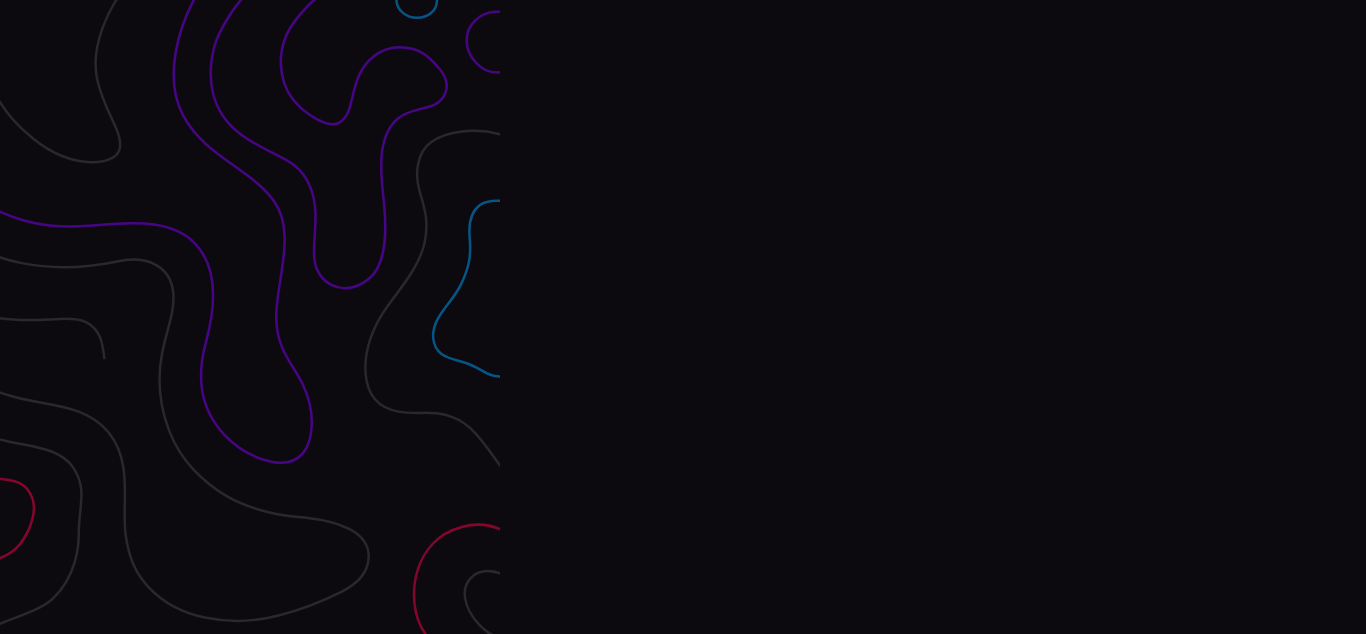 scroll, scrollTop: 0, scrollLeft: 0, axis: both 